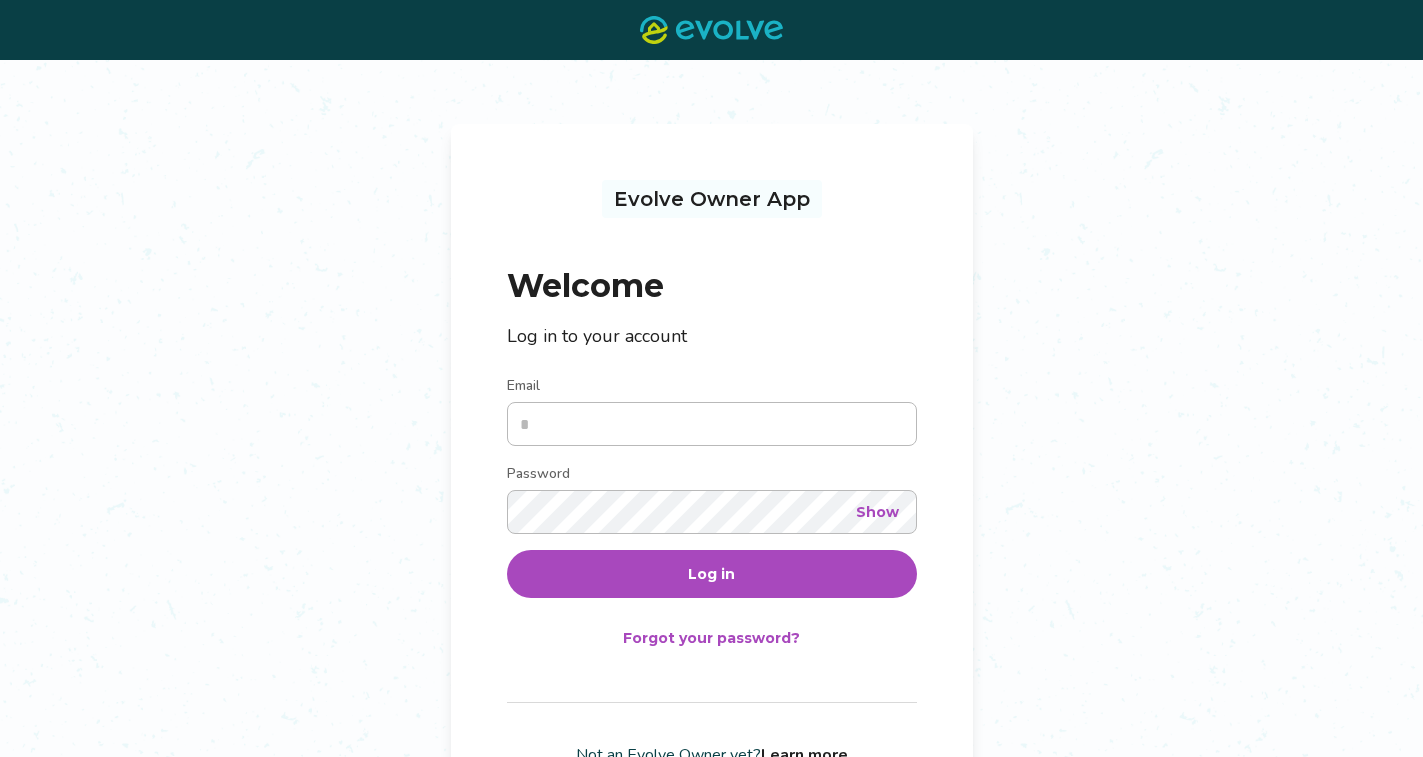 type on "**********" 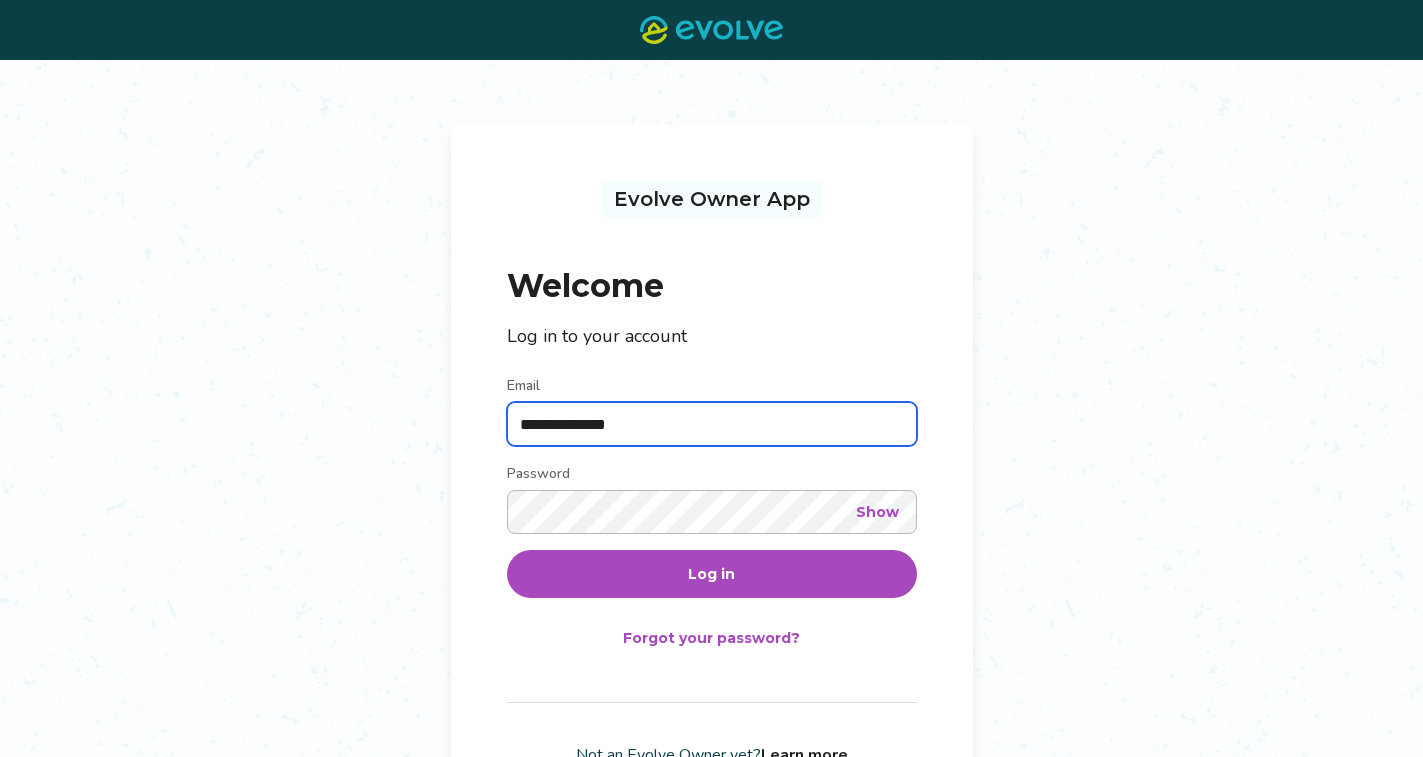 scroll, scrollTop: 0, scrollLeft: 0, axis: both 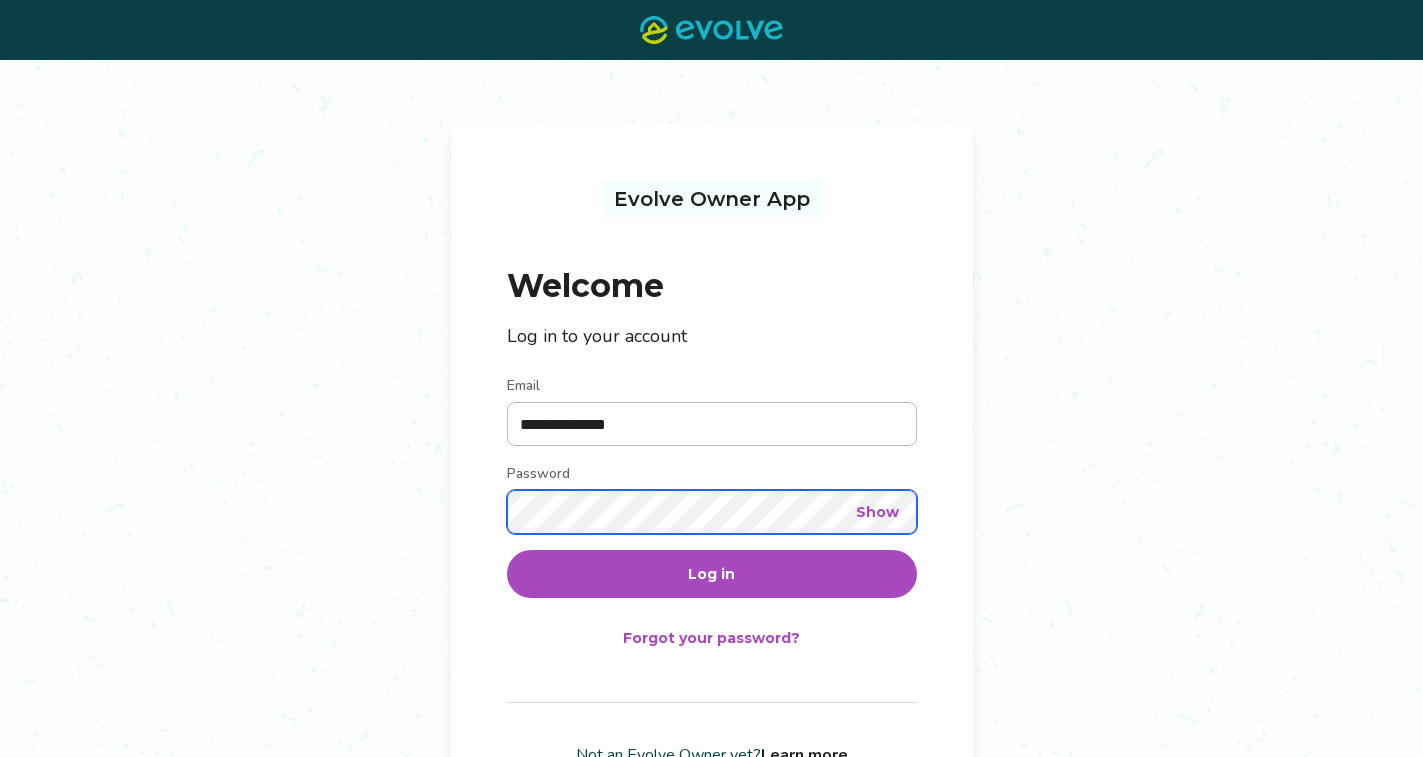 click on "Log in" at bounding box center (712, 574) 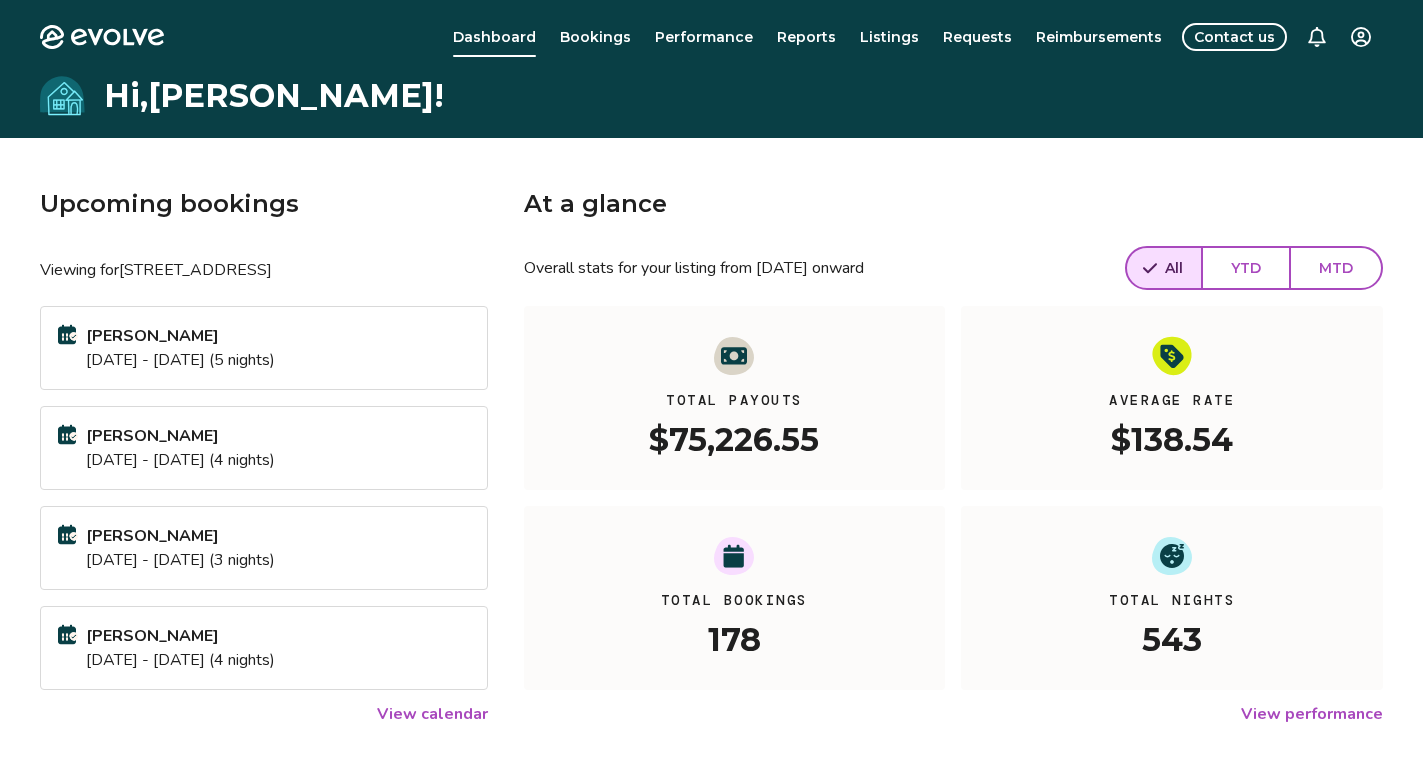click on "View calendar" at bounding box center [432, 714] 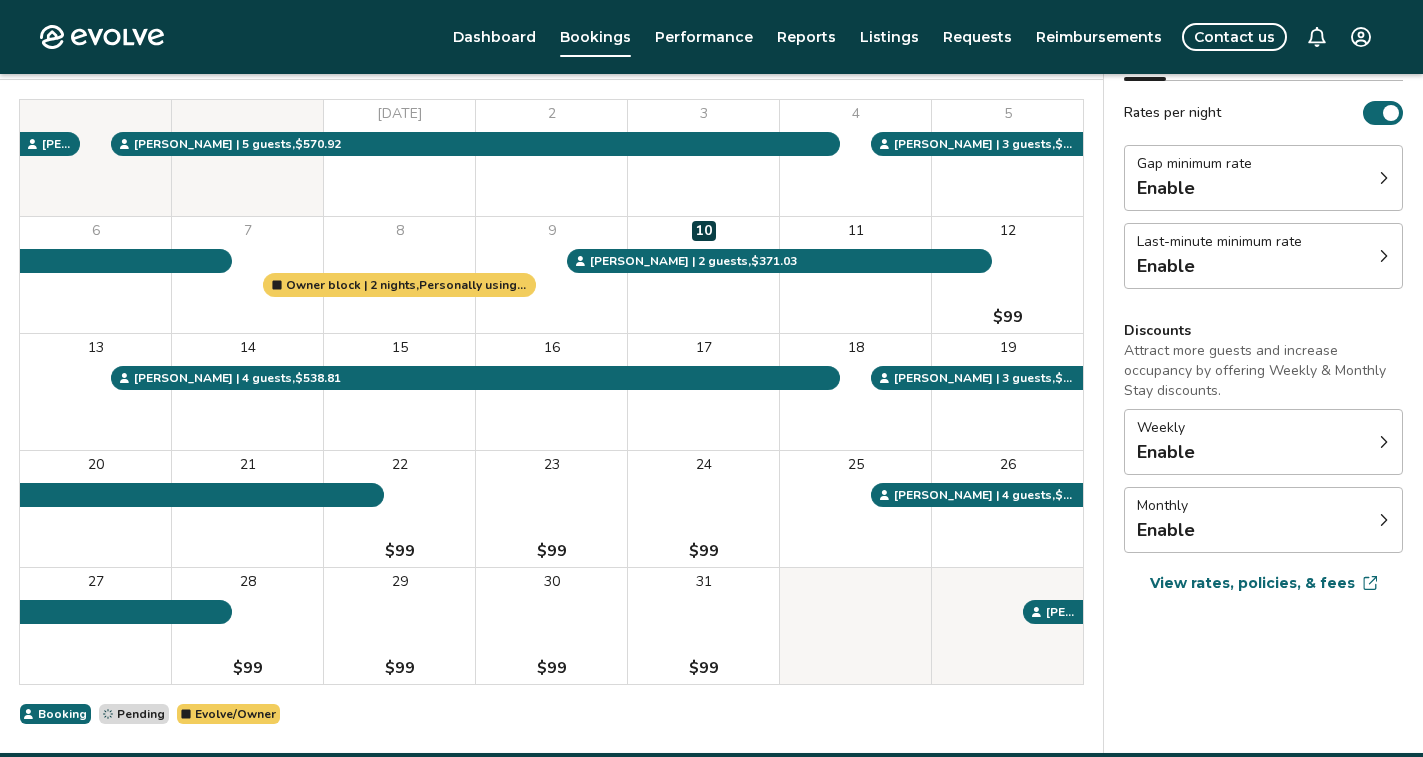 scroll, scrollTop: 196, scrollLeft: 0, axis: vertical 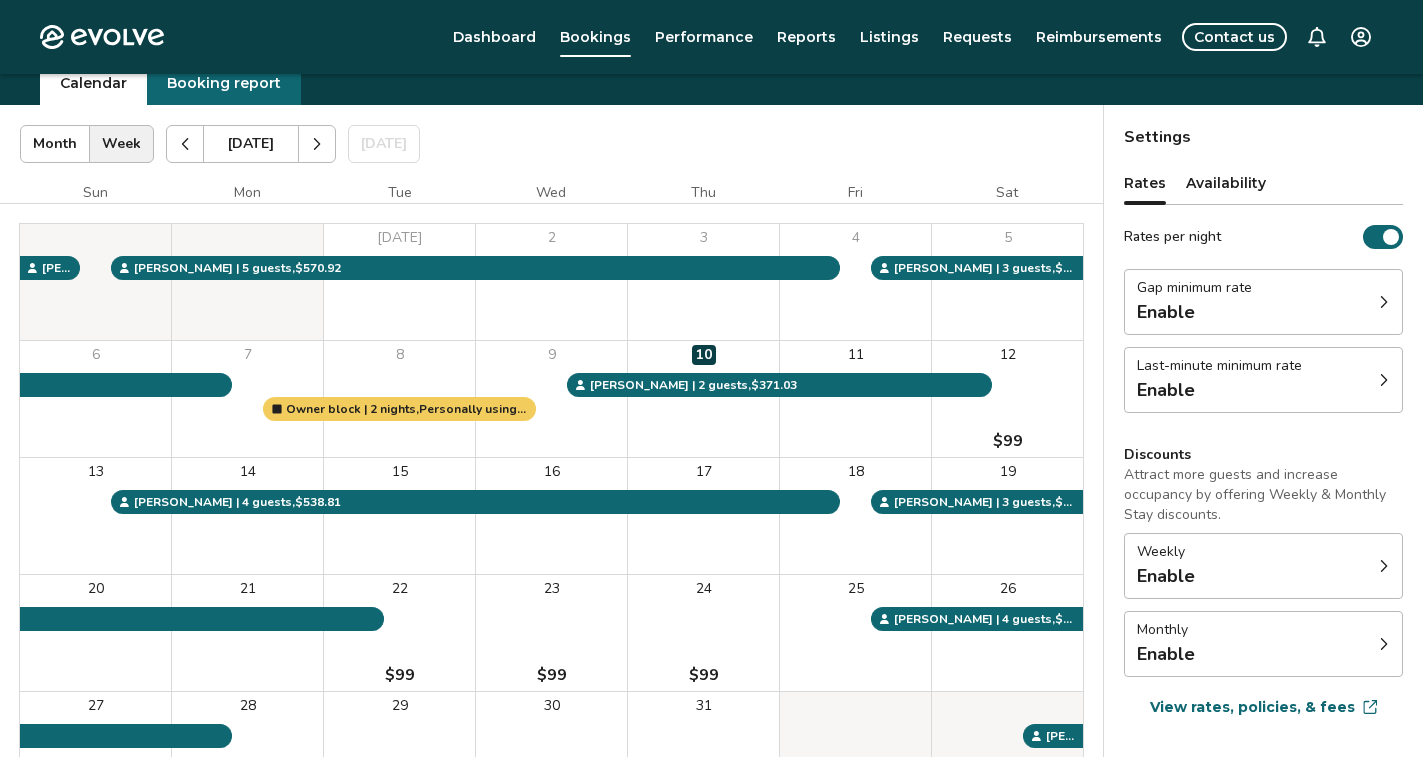 click at bounding box center (317, 144) 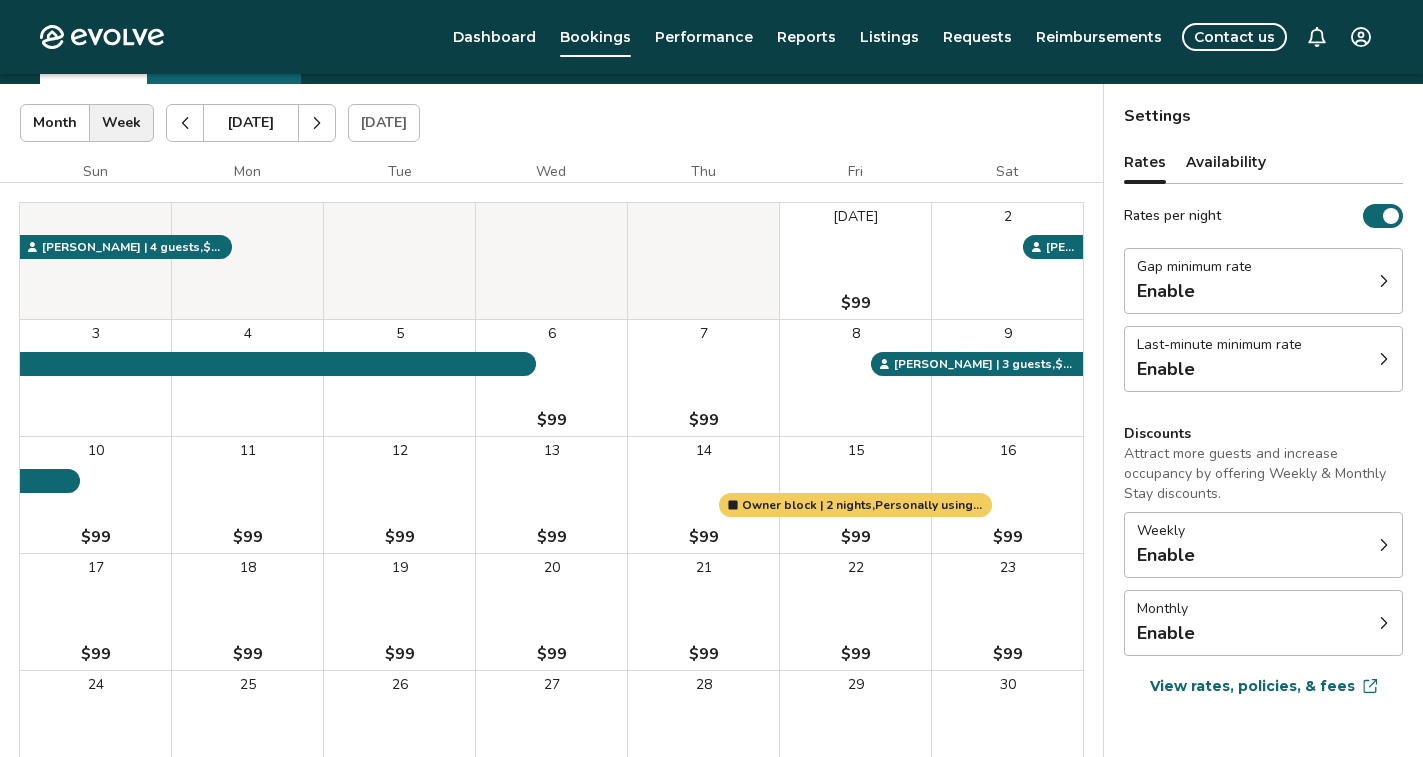 scroll, scrollTop: 83, scrollLeft: 0, axis: vertical 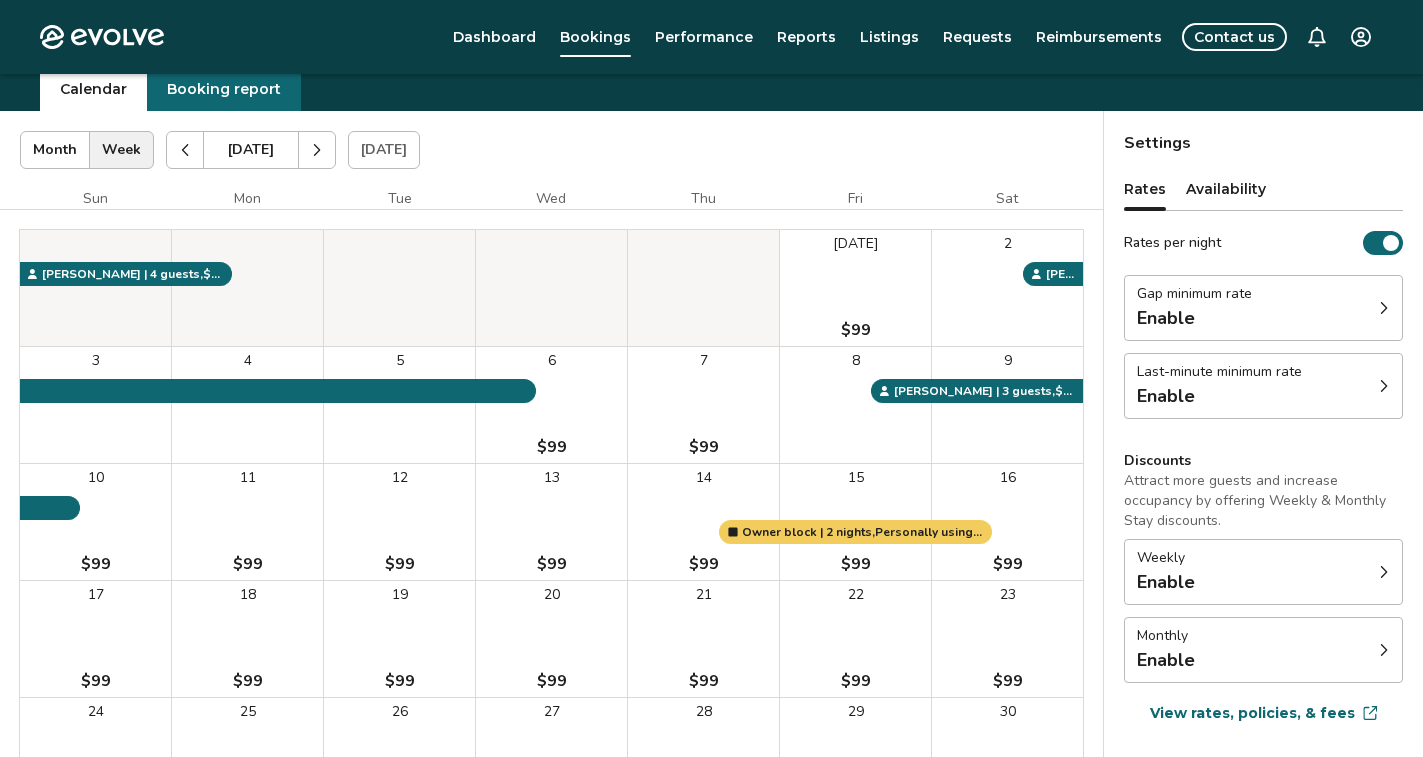 click 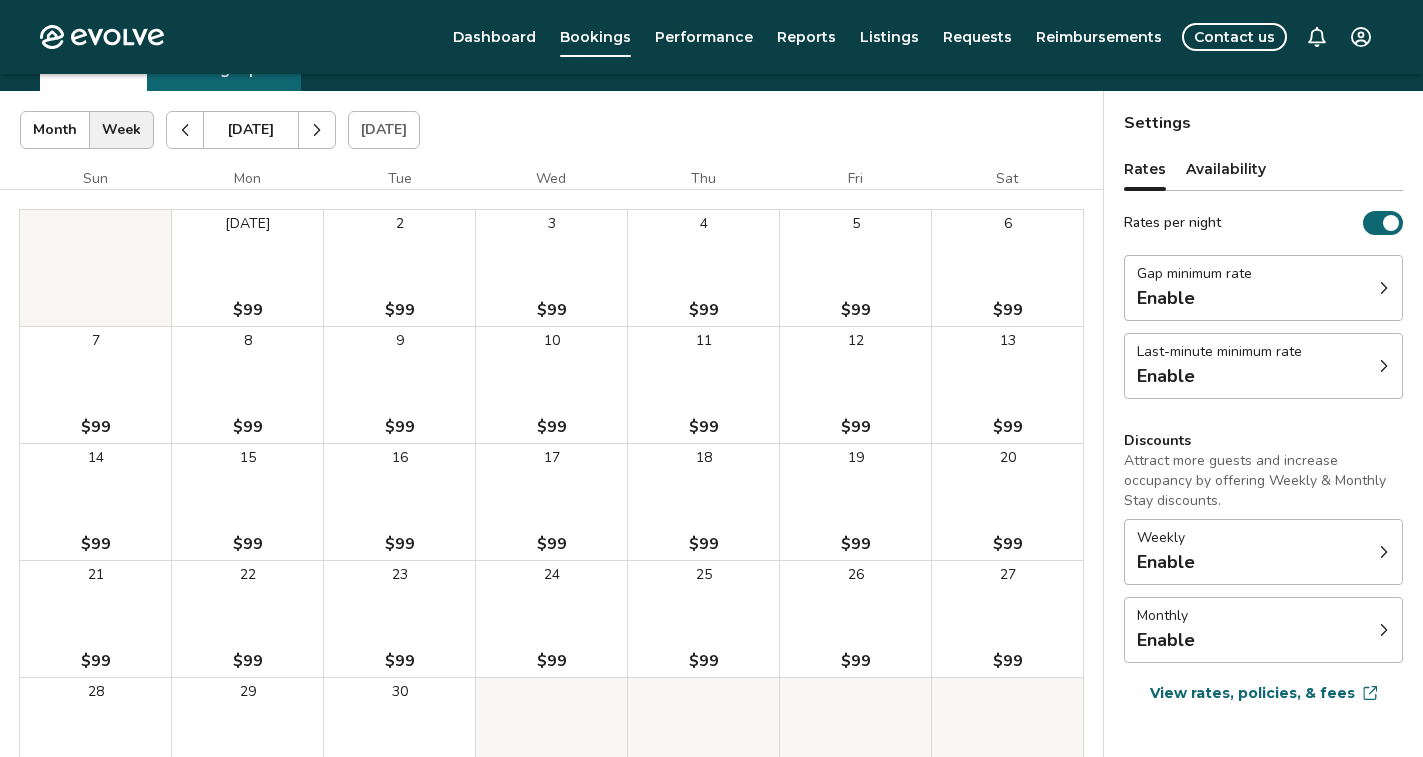 scroll, scrollTop: 89, scrollLeft: 0, axis: vertical 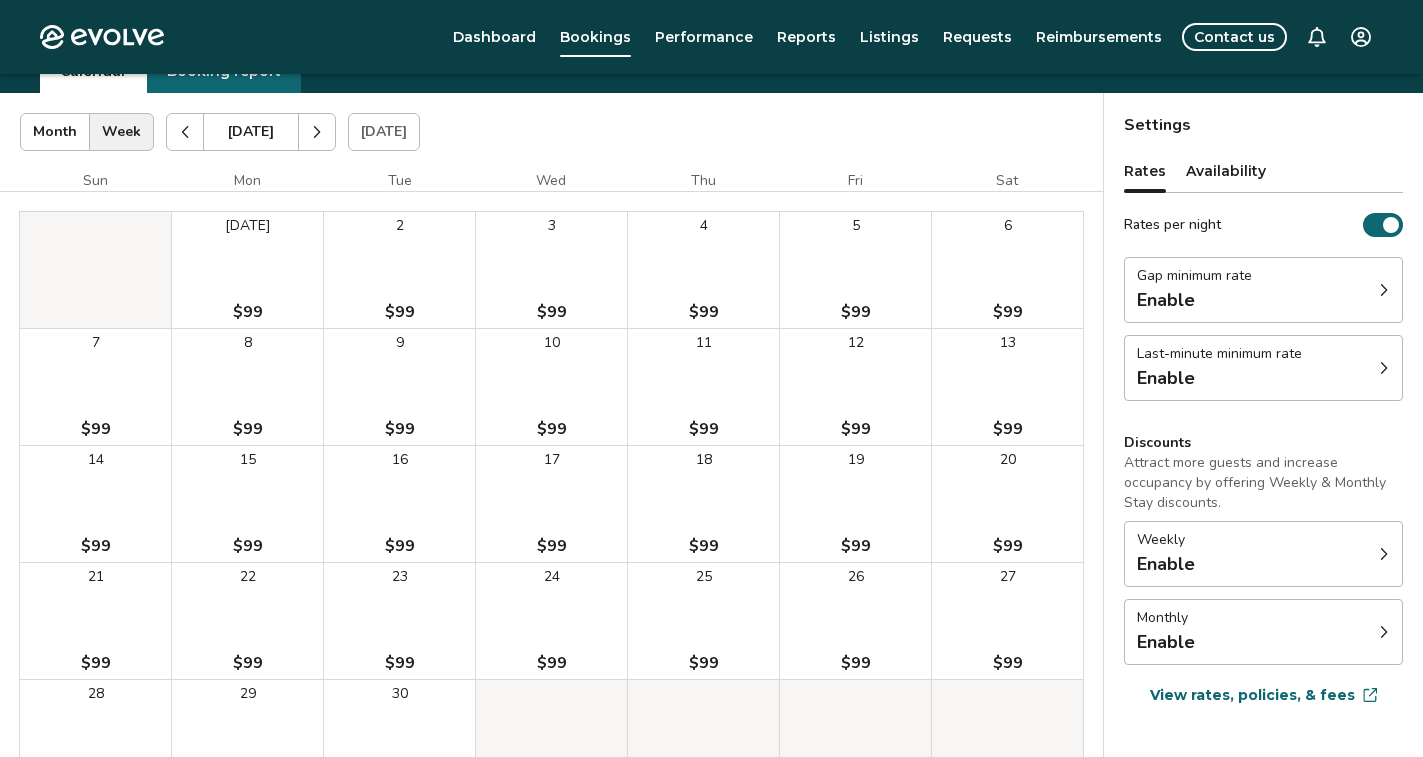 click 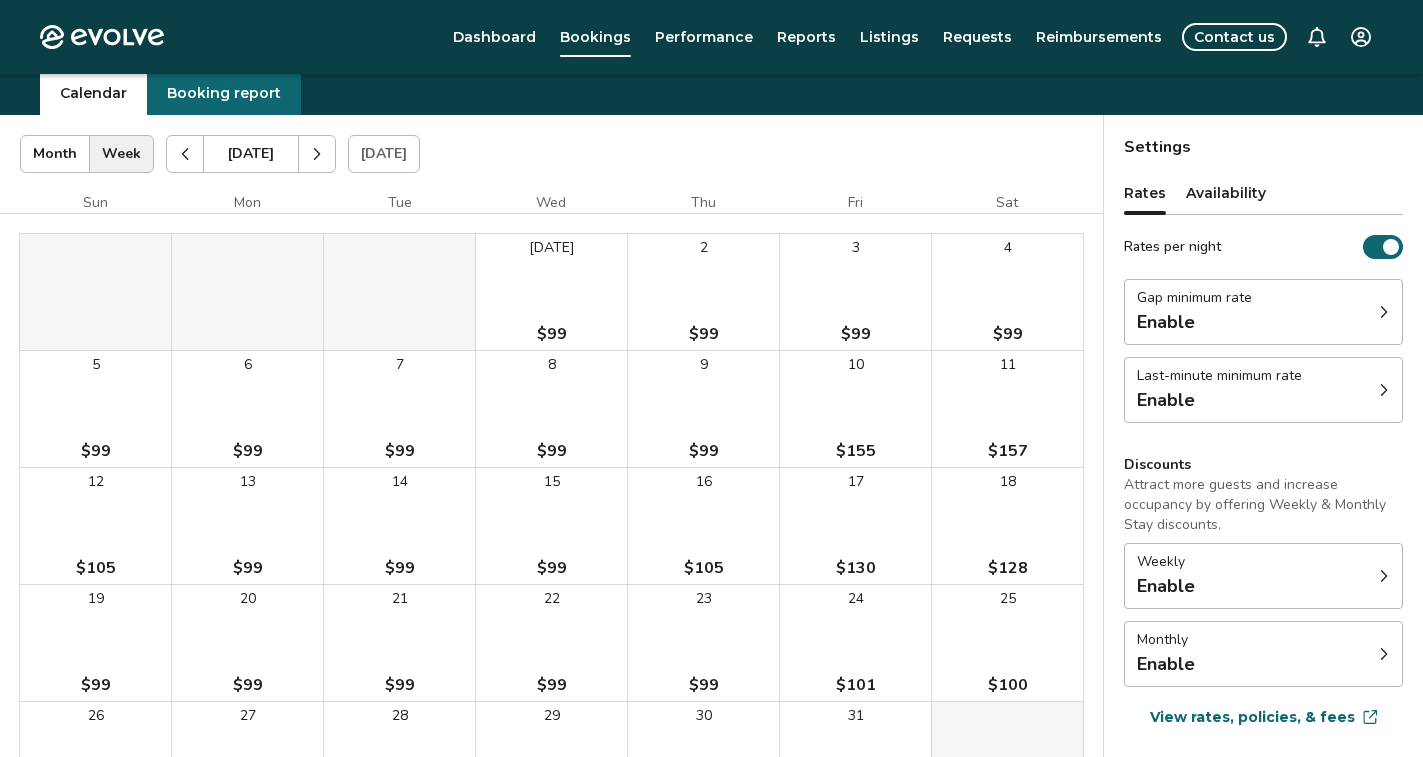 scroll, scrollTop: 59, scrollLeft: 0, axis: vertical 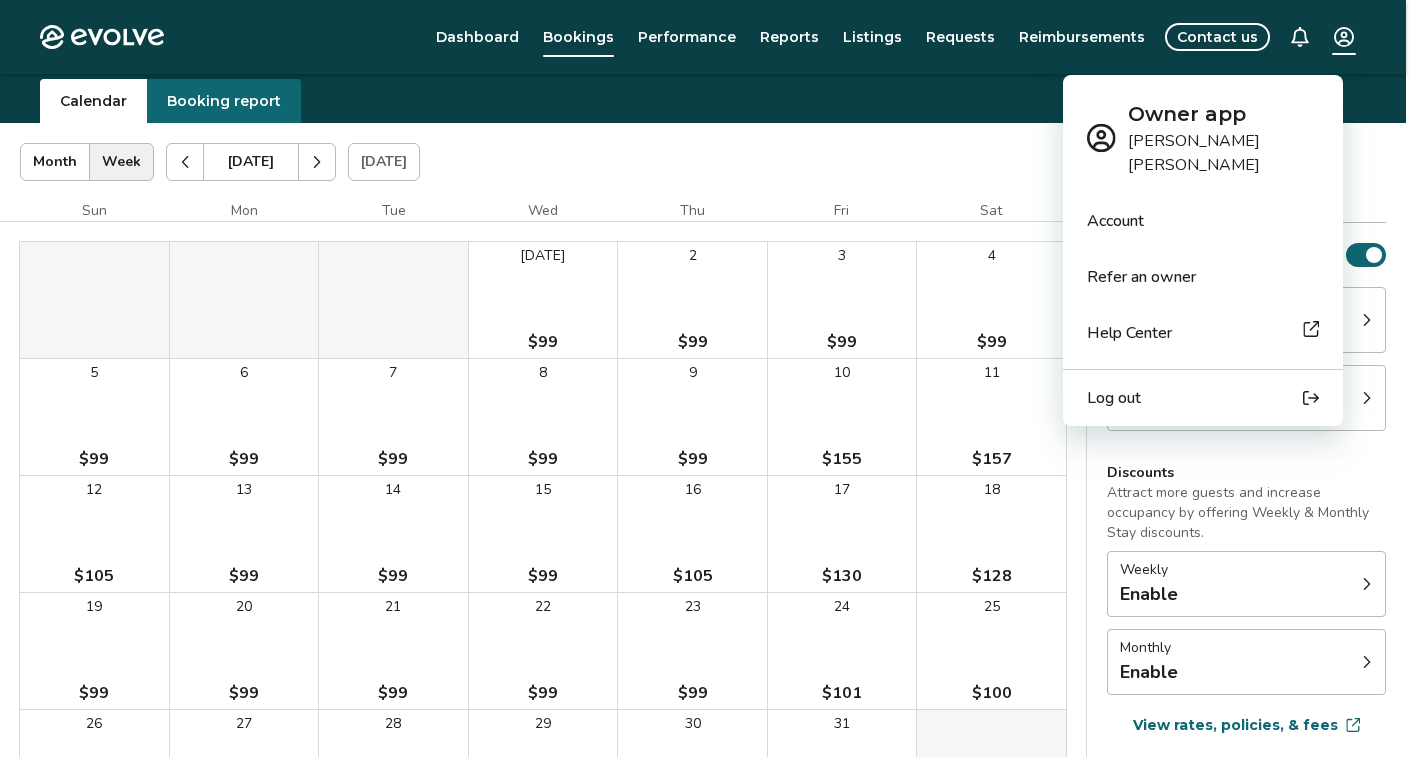 click on "Evolve Dashboard Bookings Performance Reports Listings Requests Reimbursements Contact us Bookings Calendar Booking report Oct 2025  | Views Month Week Oct 2025 Today Settings 499 Notch Lane, Building 14 Unit 12 Oct 2025 Sun Mon Tue Wed Thu Fri Sat Oct 1 $99 2 $99 3 $99 4 $99 5 $99 6 $99 7 $99 8 $99 9 $99 10 $155 11 $157 12 $105 13 $99 14 $99 15 $99 16 $105 17 $130 18 $128 19 $99 20 $99 21 $99 22 $99 23 $99 24 $101 25 $100 26 $99 27 $99 28 $99 29 $99 30 $99 31 $100 Booking Pending Evolve/Owner Settings Rates Availability Rates per night Gap minimum rate Enable Last-minute minimum rate Enable Discounts Attract more guests and increase occupancy by offering Weekly & Monthly Stay discounts. Weekly Enable Monthly Enable View rates, policies, & fees Gap minimum rate Reduce your minimum rate by 20%  to help fill nights between bookings  (Fridays and Saturdays excluded). Enable Once enabled, the % off may take up to 24 hours to activate and will stay active until you disable. Last-minute minimum rate Enable   Enable" at bounding box center [711, 458] 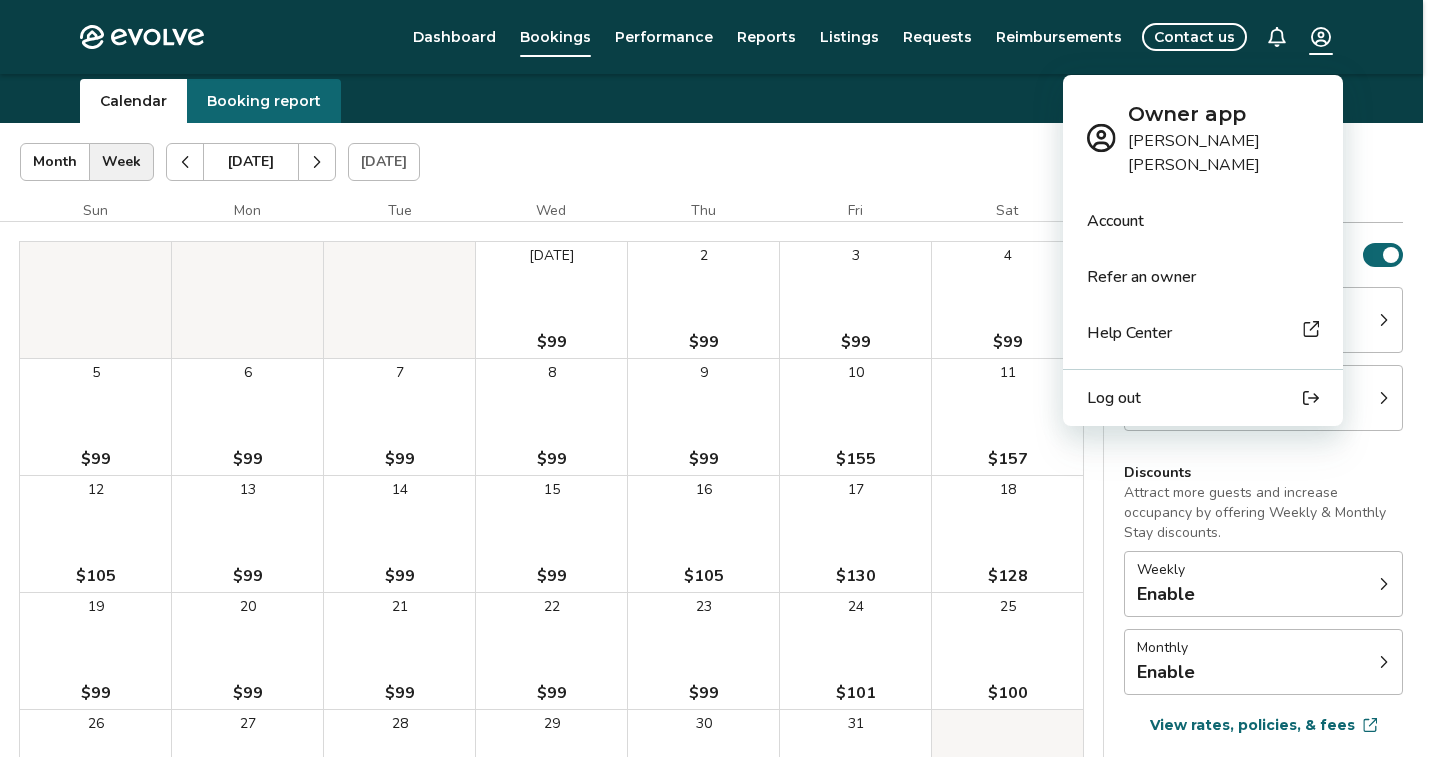 click on "Log out" at bounding box center (1114, 398) 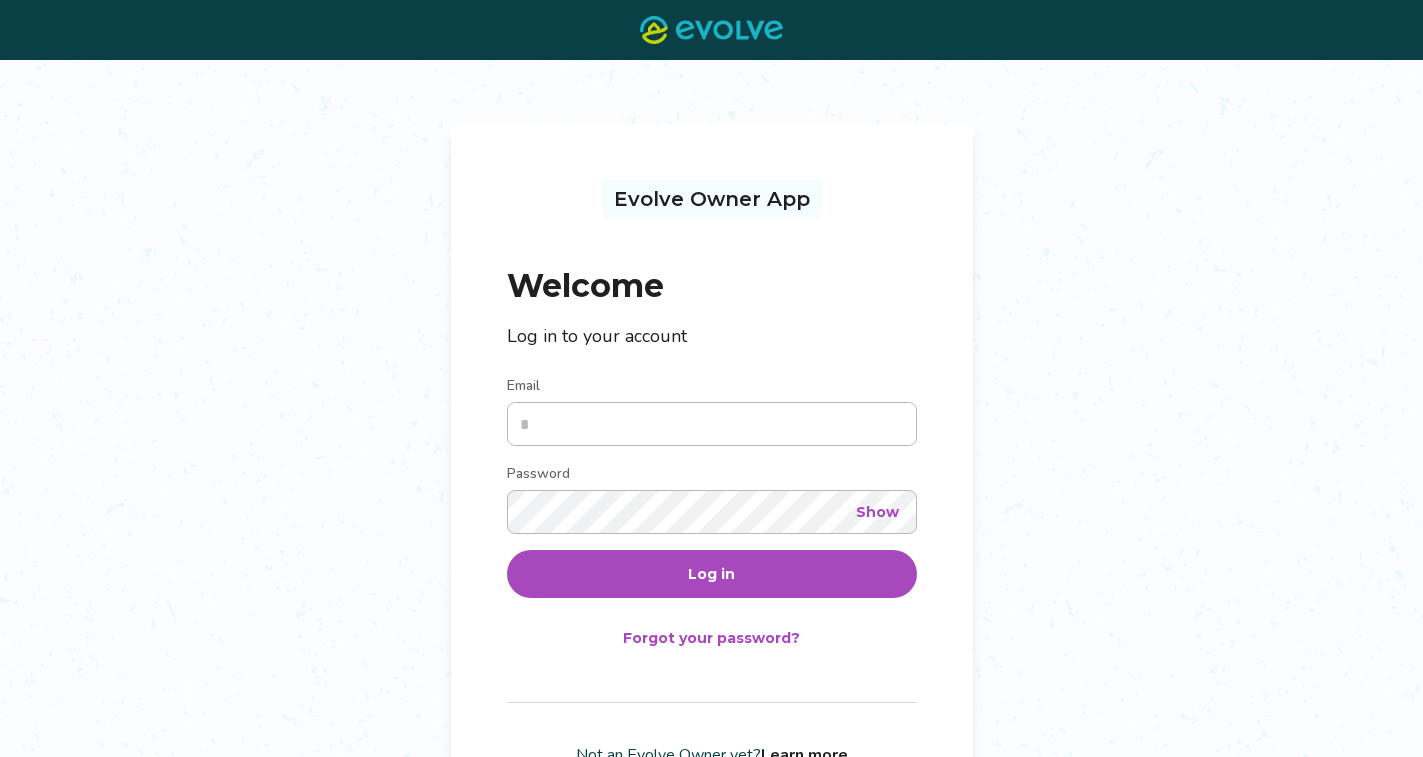 scroll, scrollTop: 0, scrollLeft: 0, axis: both 